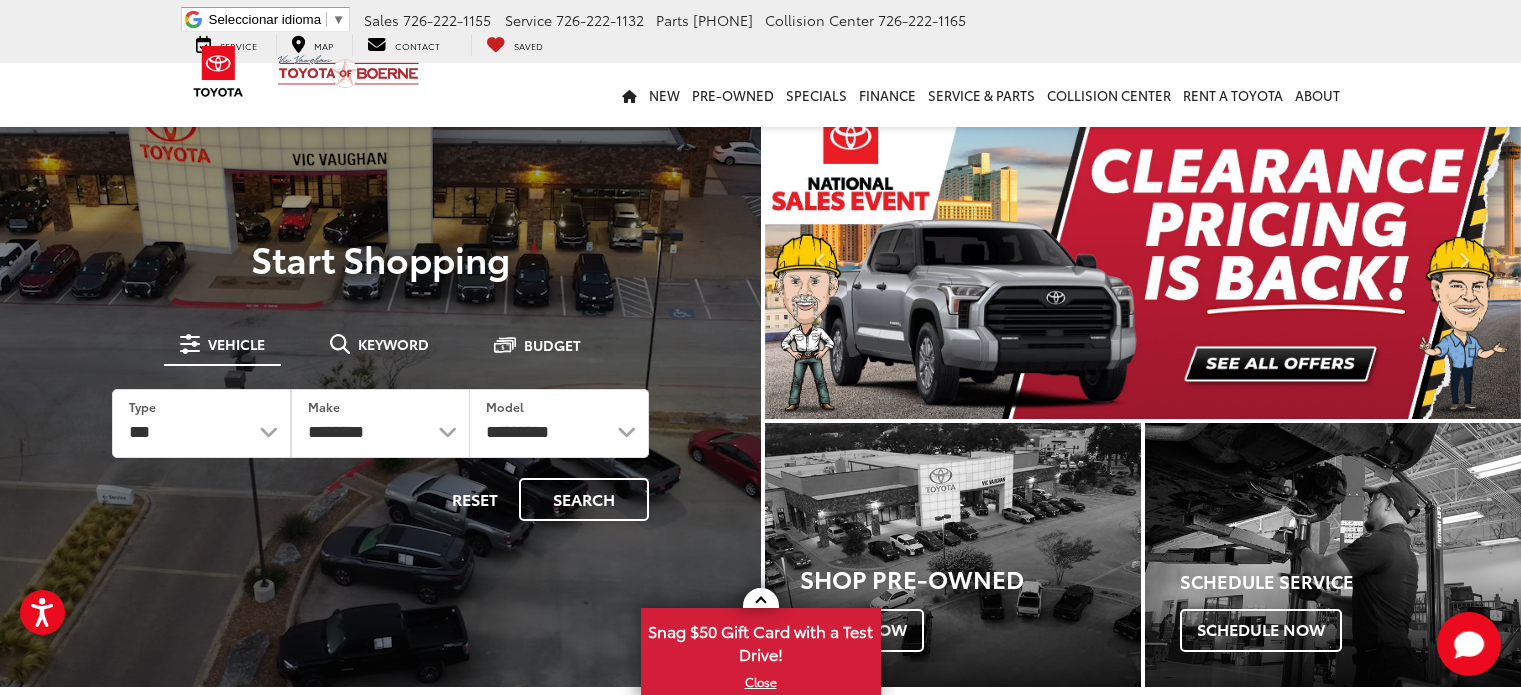 scroll, scrollTop: 0, scrollLeft: 0, axis: both 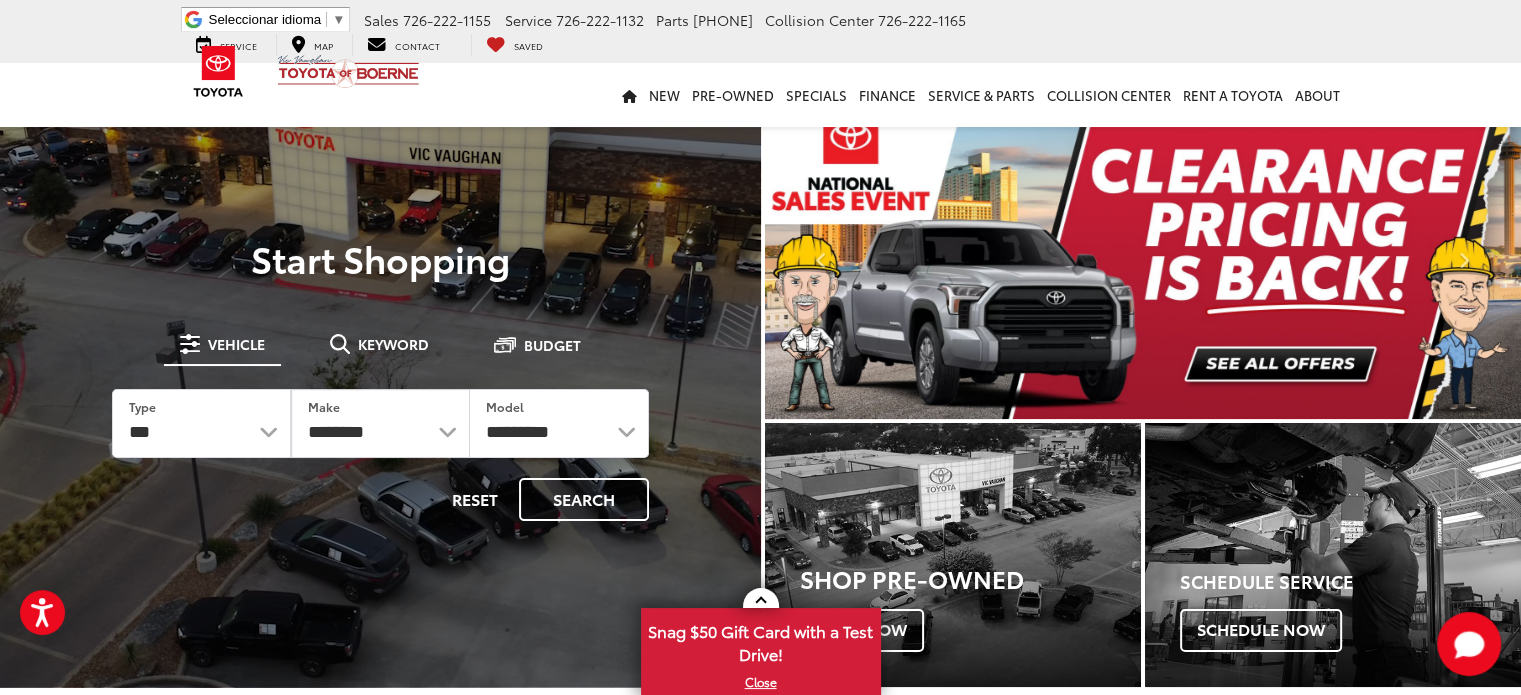 click at bounding box center [380, 447] 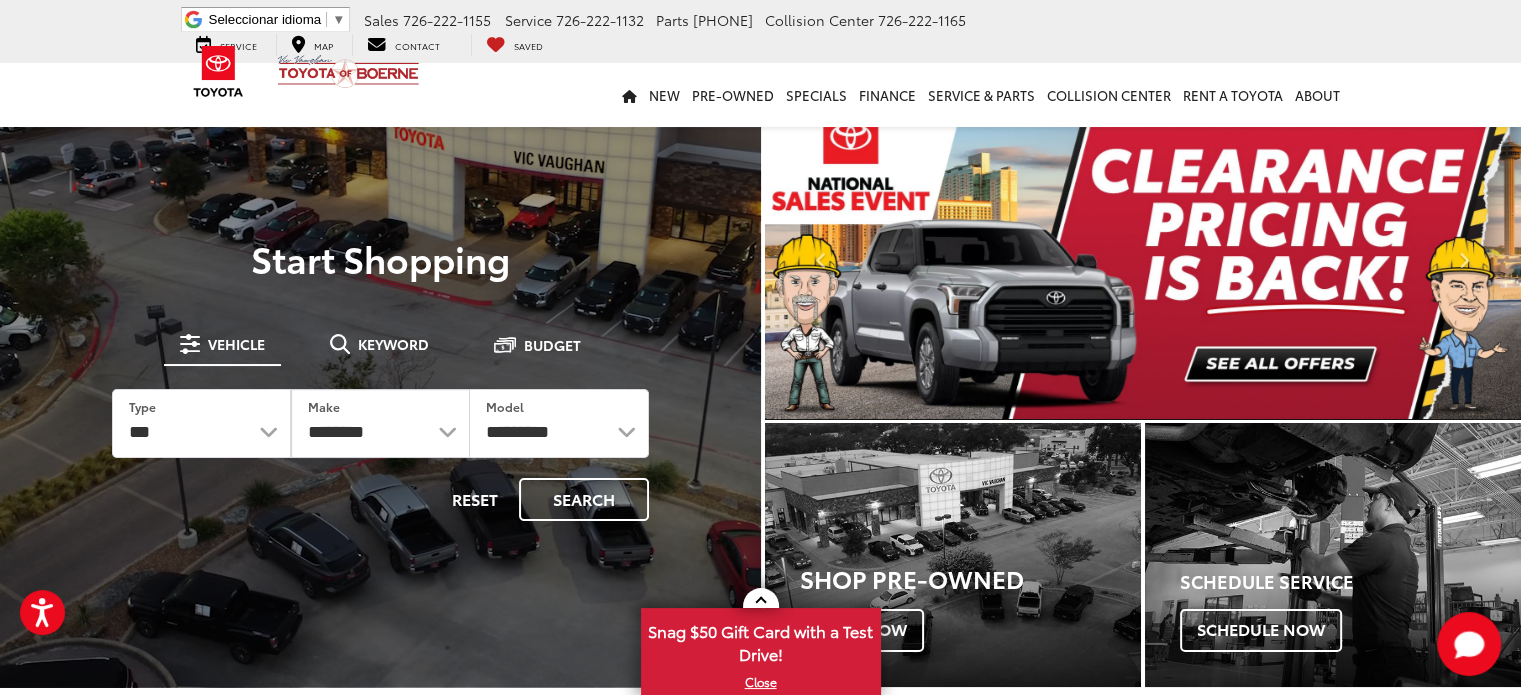 drag, startPoint x: 1284, startPoint y: 373, endPoint x: 888, endPoint y: 222, distance: 423.81247 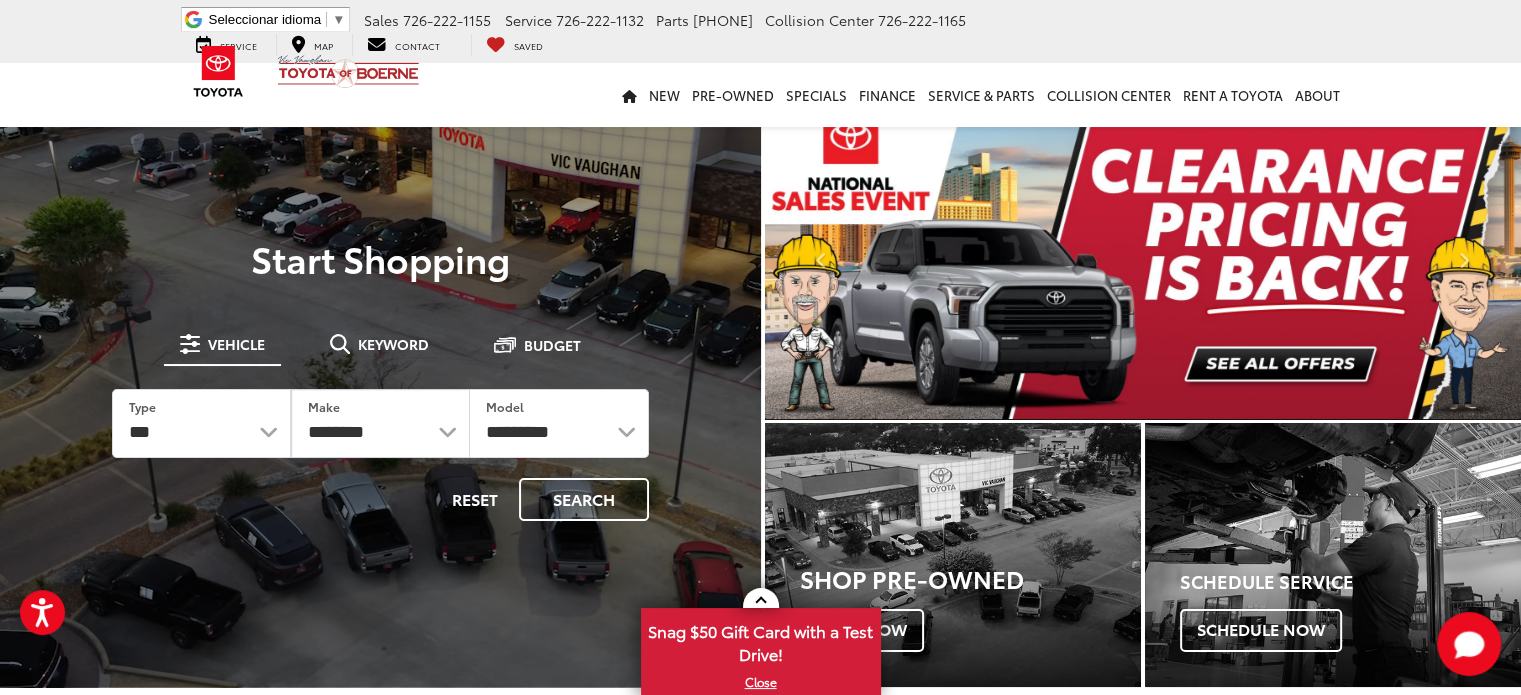 click at bounding box center (1143, 259) 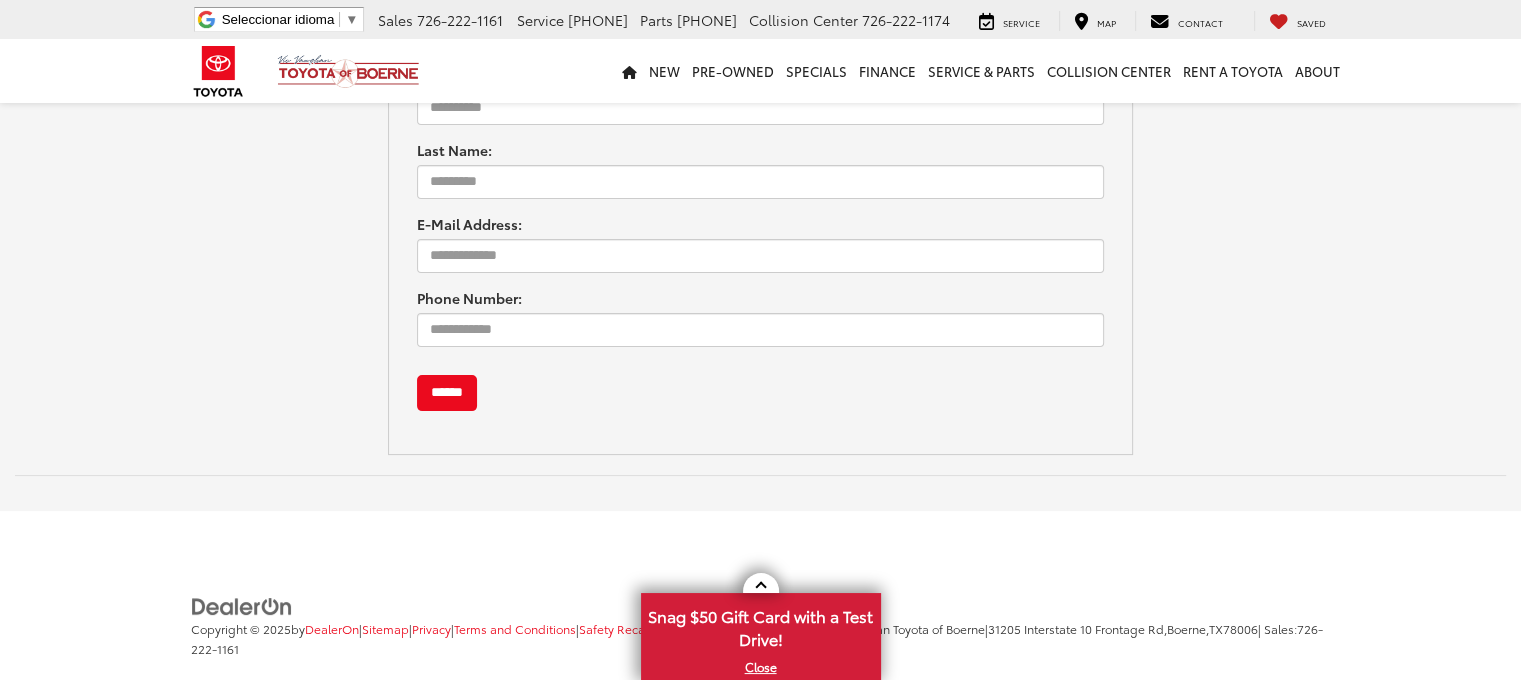 scroll, scrollTop: 350, scrollLeft: 0, axis: vertical 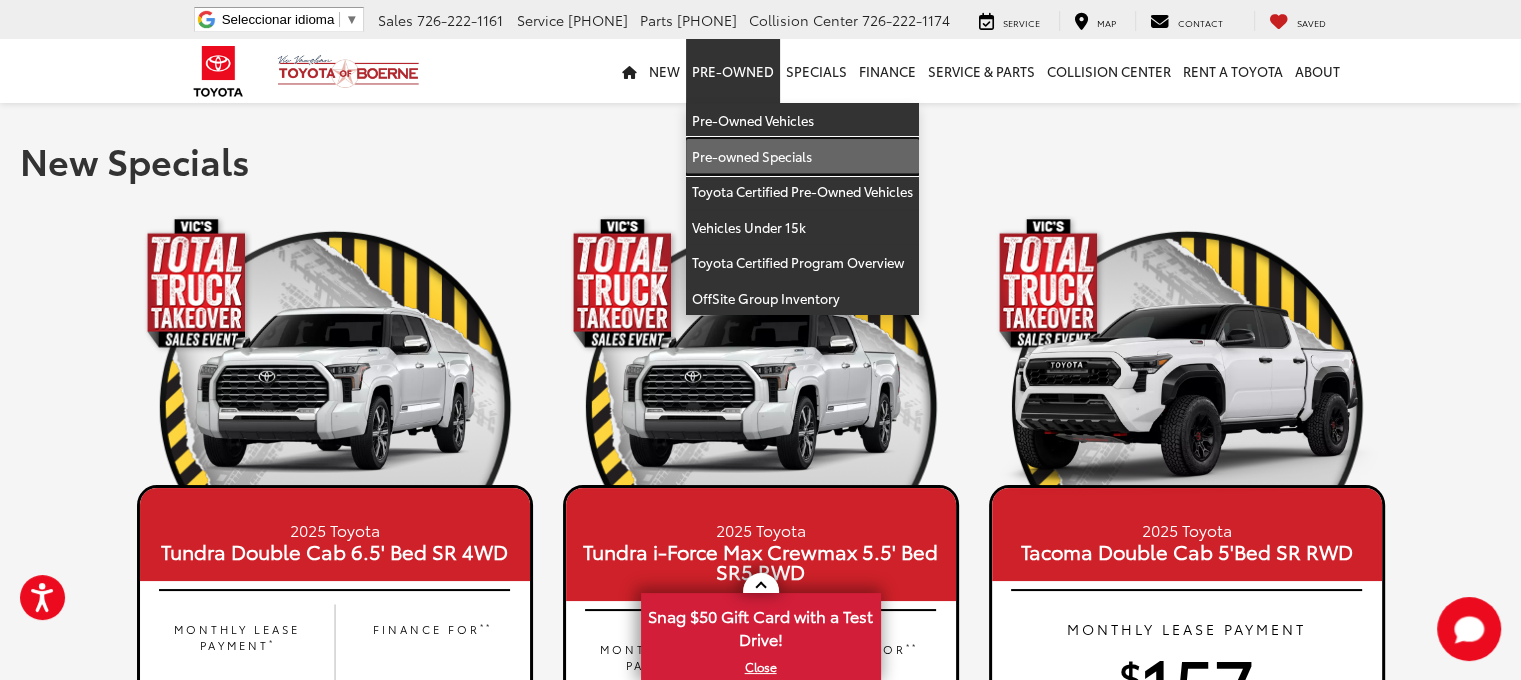 click on "Pre-owned Specials" at bounding box center (802, 157) 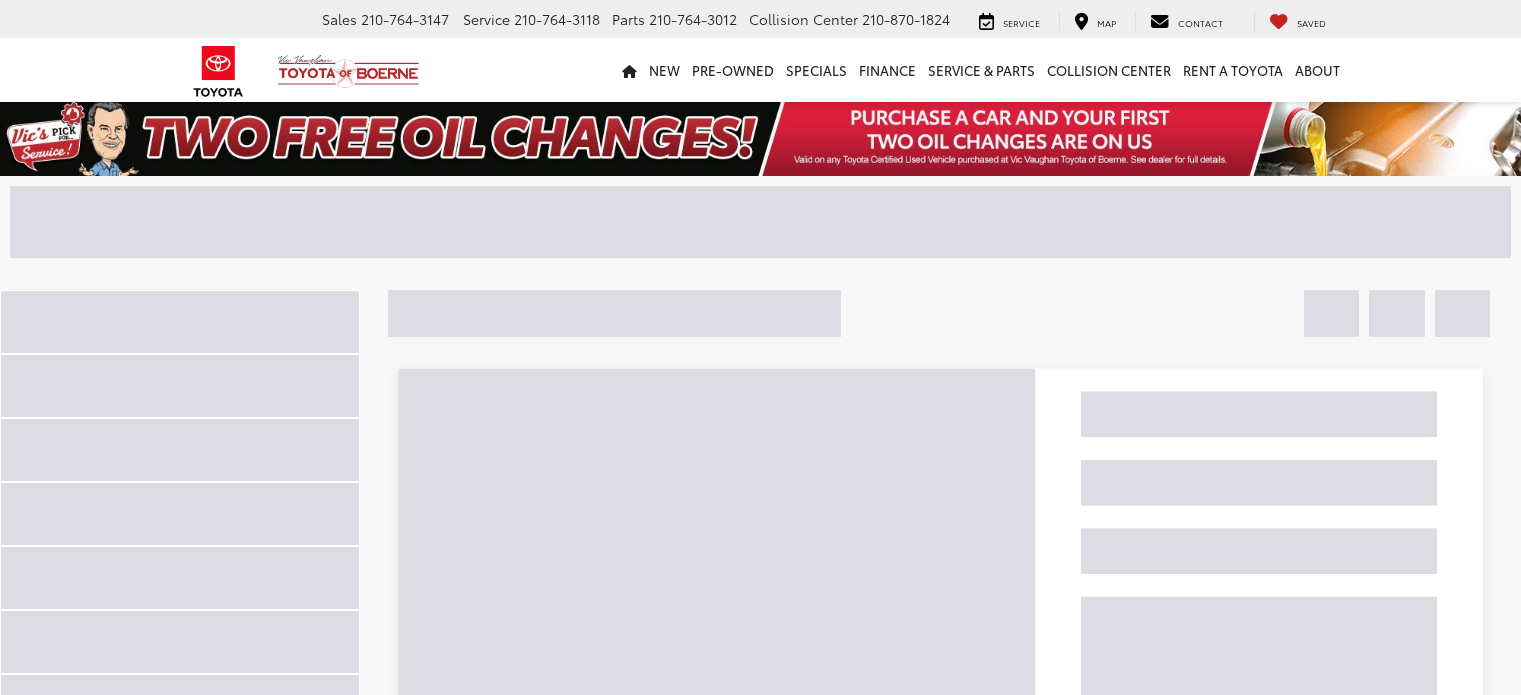 scroll, scrollTop: 0, scrollLeft: 0, axis: both 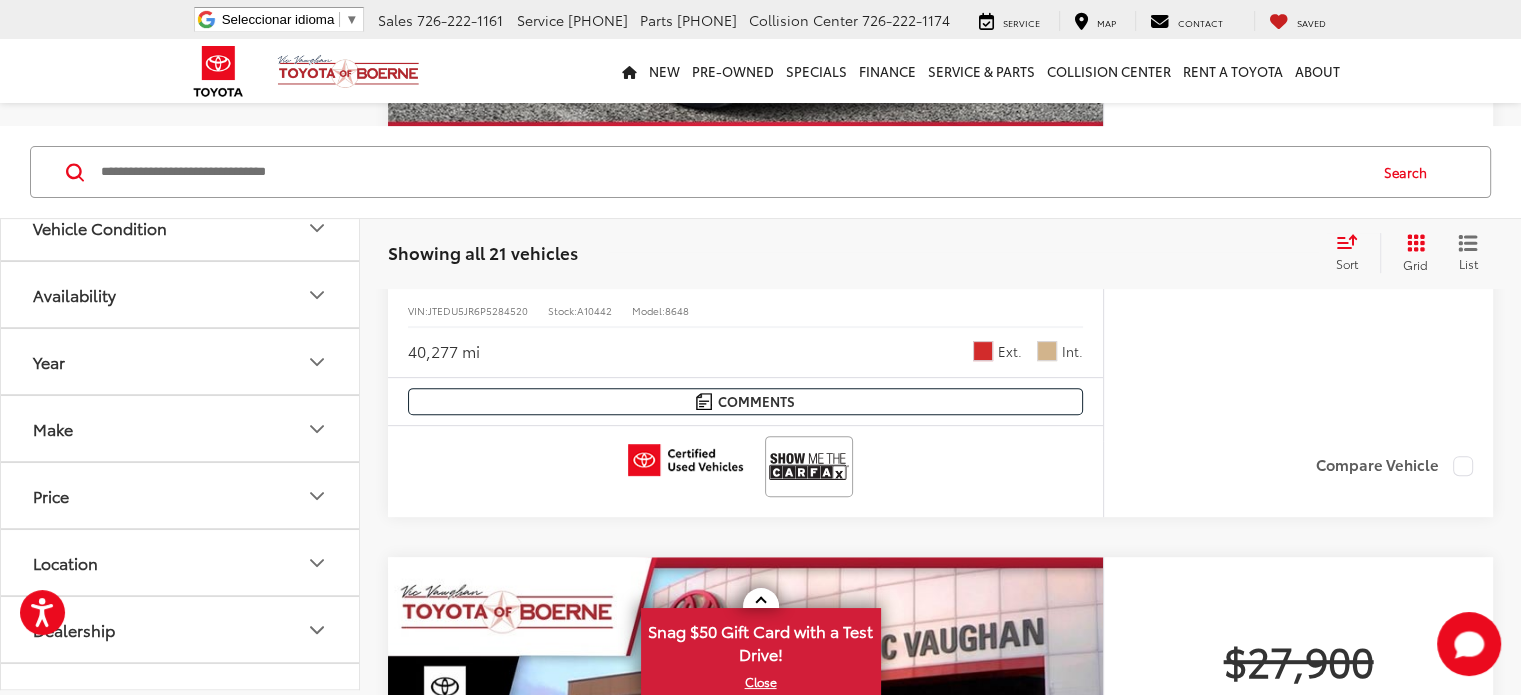 drag, startPoint x: 196, startPoint y: 427, endPoint x: 340, endPoint y: 455, distance: 146.69696 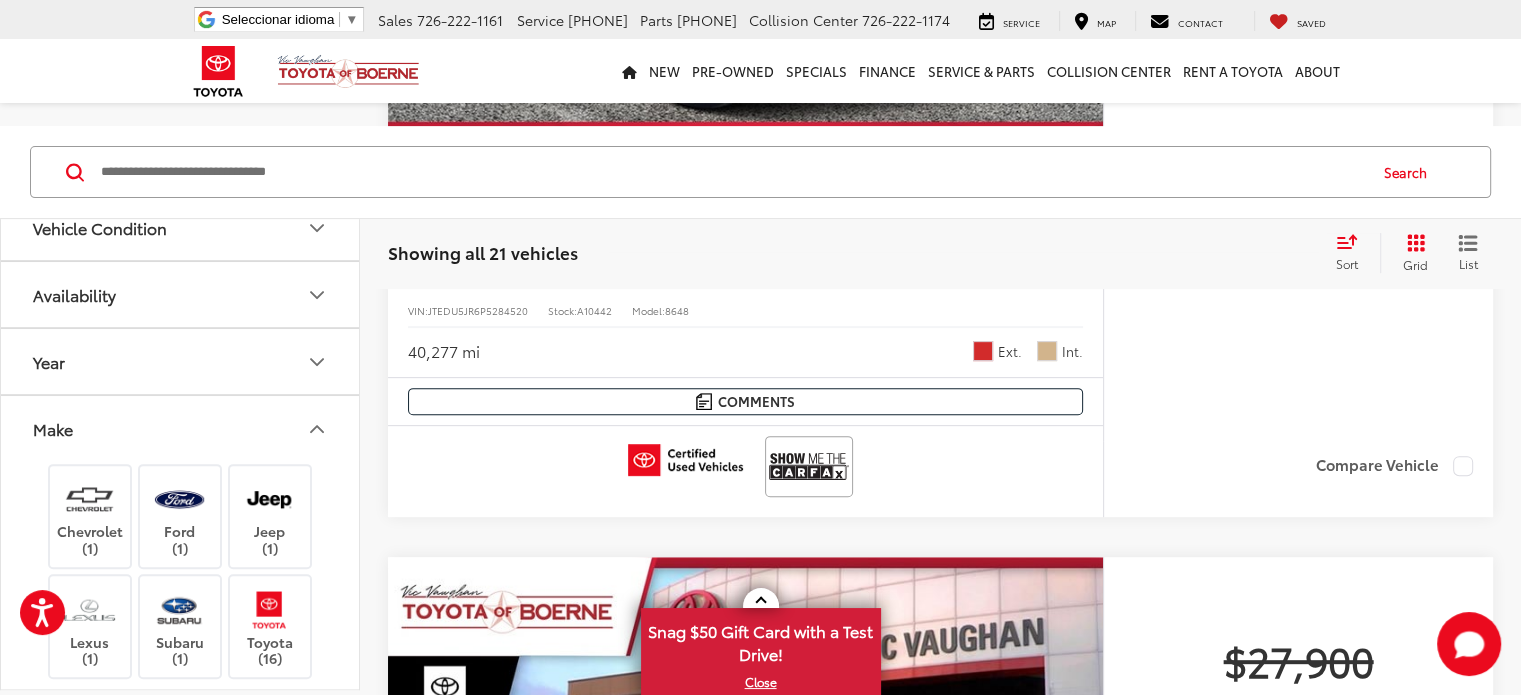 click on "Make" at bounding box center (181, 428) 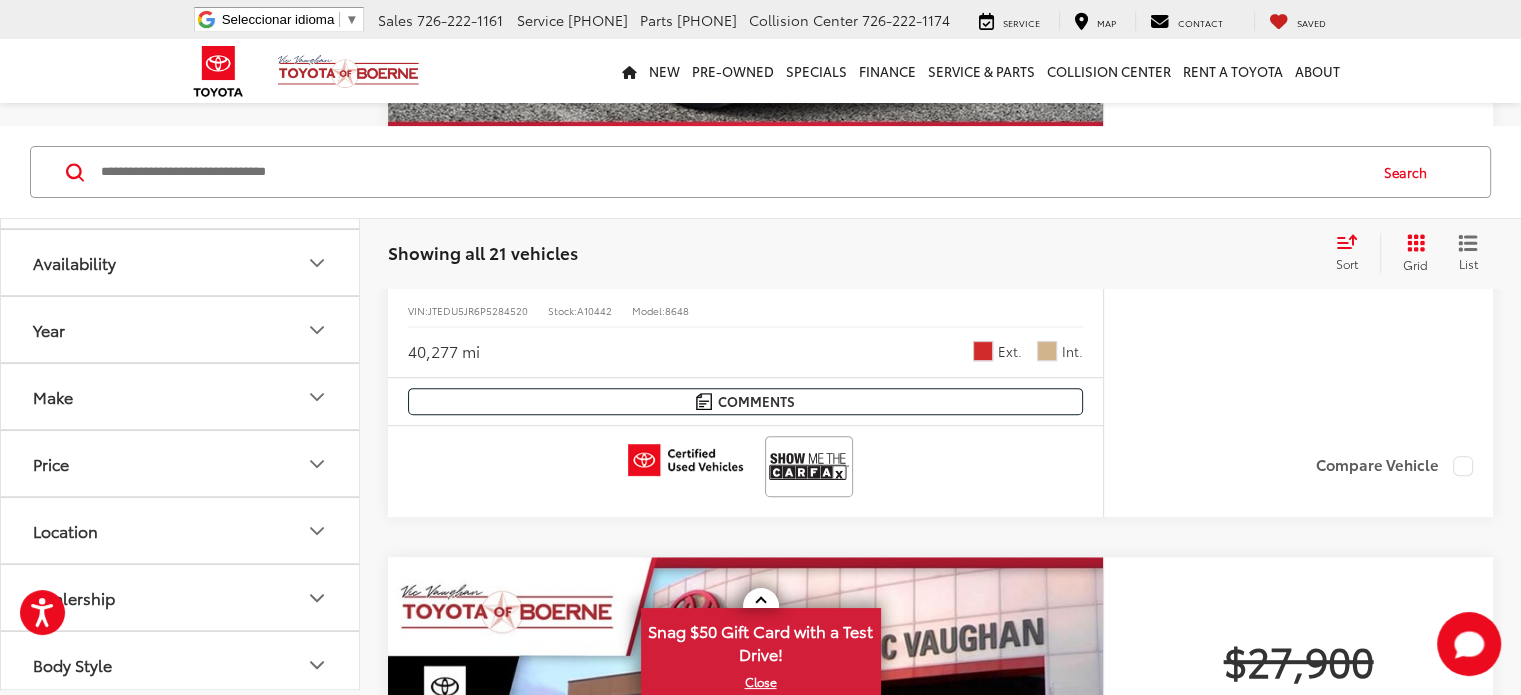 scroll, scrollTop: 0, scrollLeft: 0, axis: both 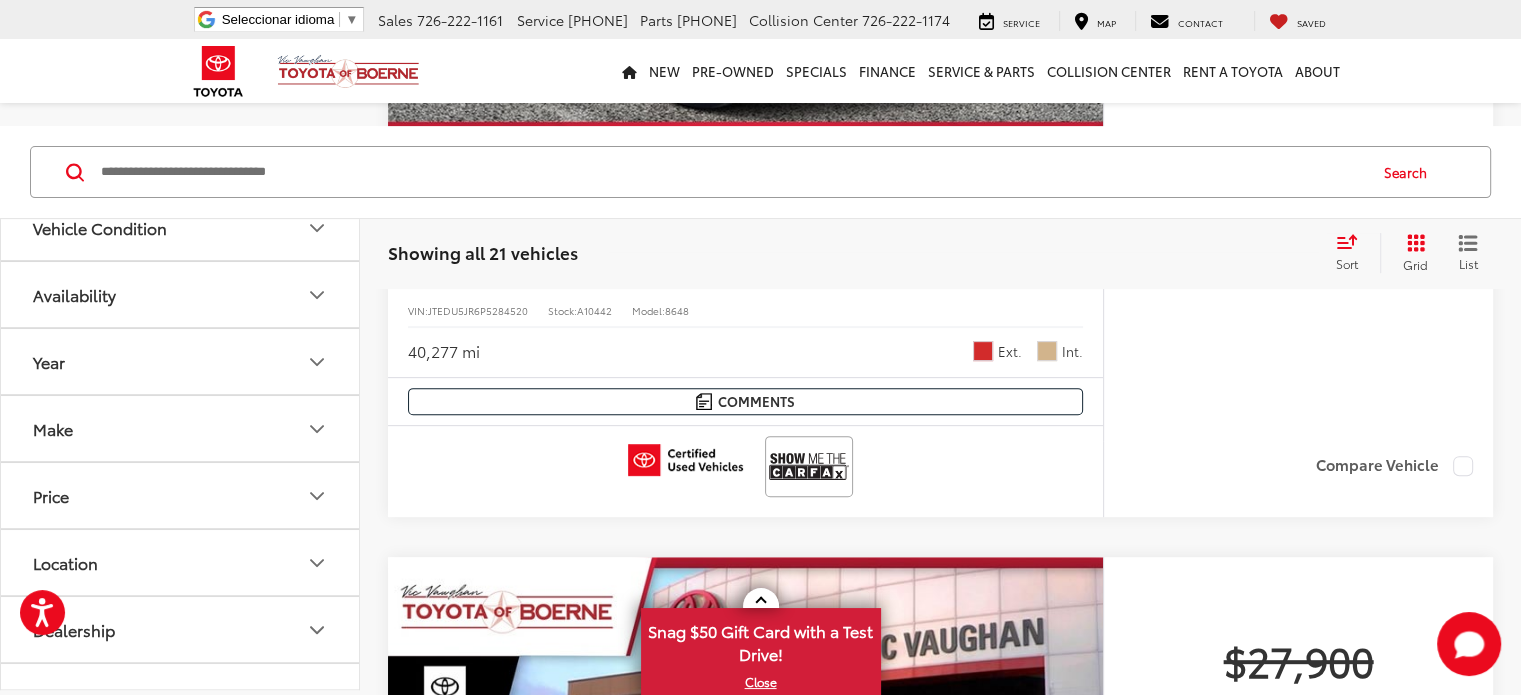 click on "Make" at bounding box center [181, 428] 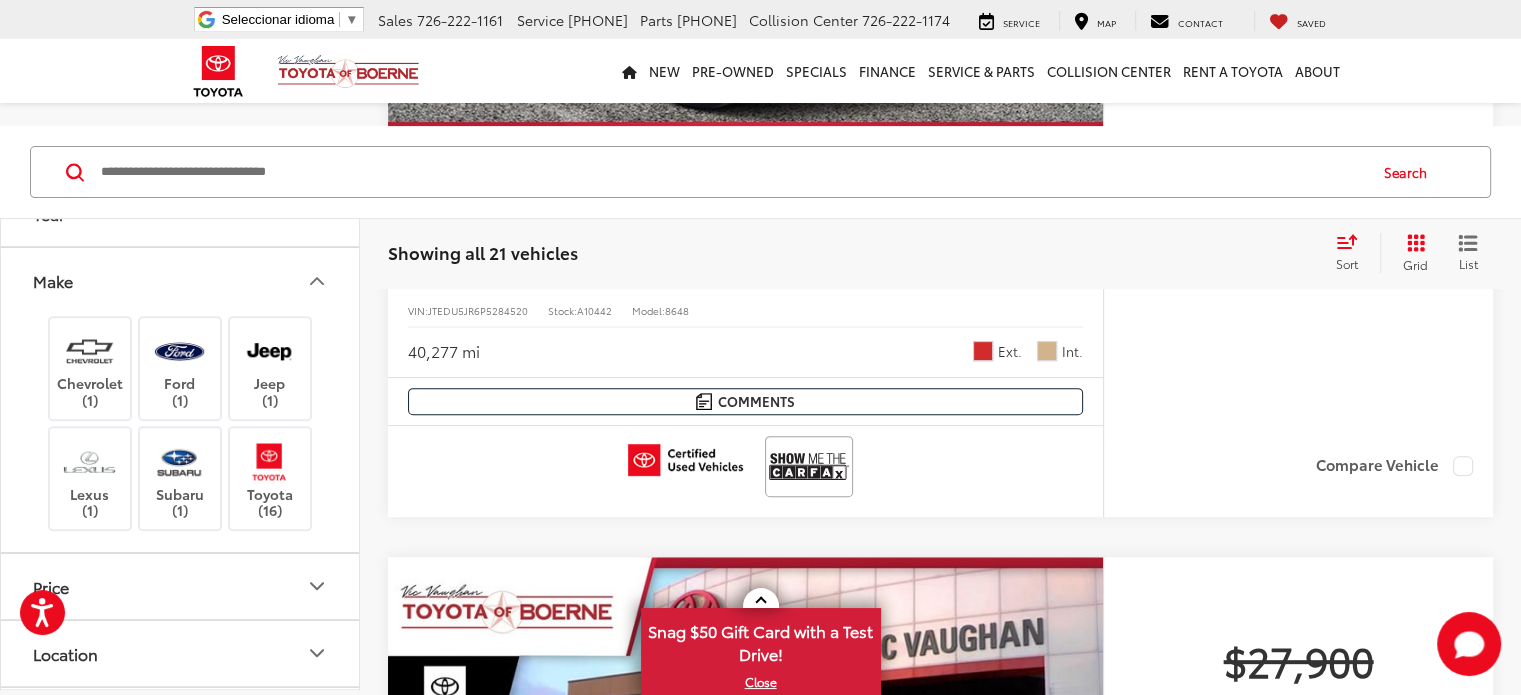 scroll, scrollTop: 200, scrollLeft: 0, axis: vertical 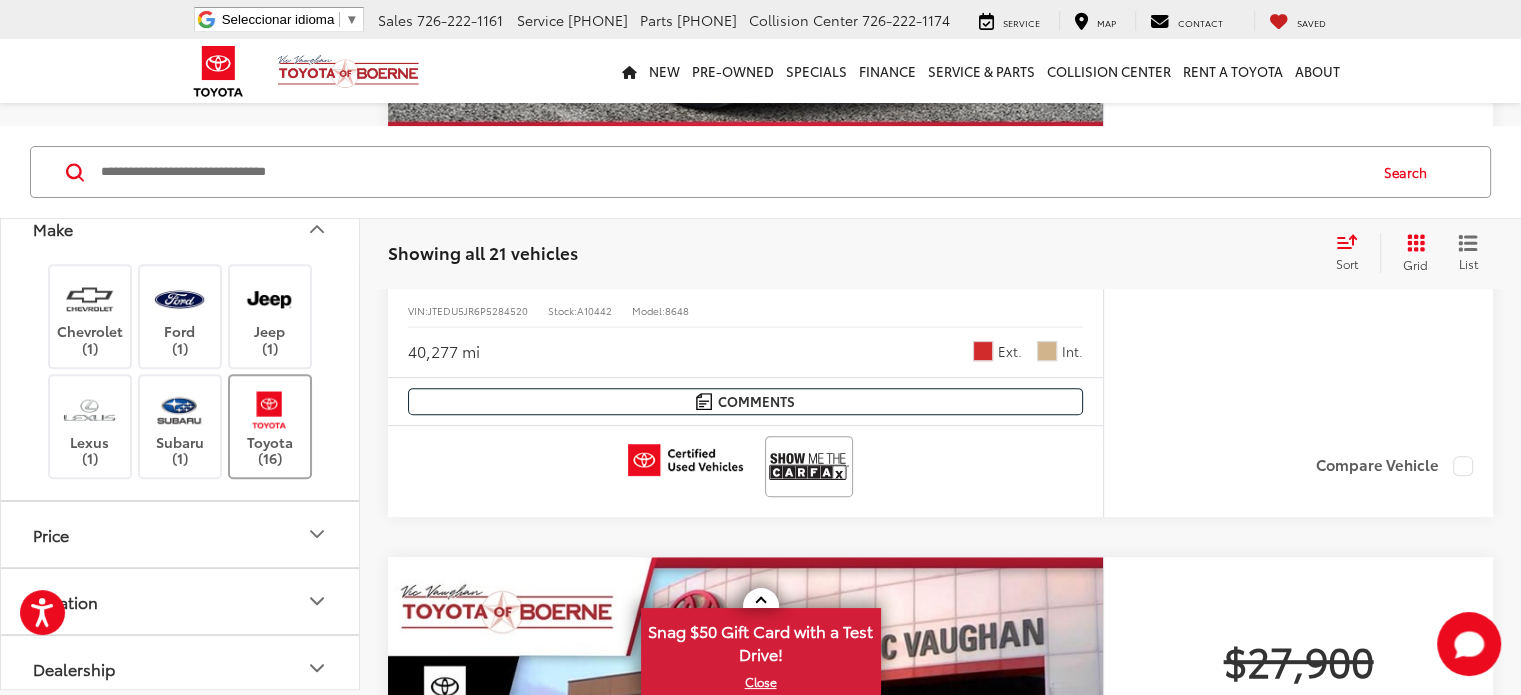 click at bounding box center [269, 409] 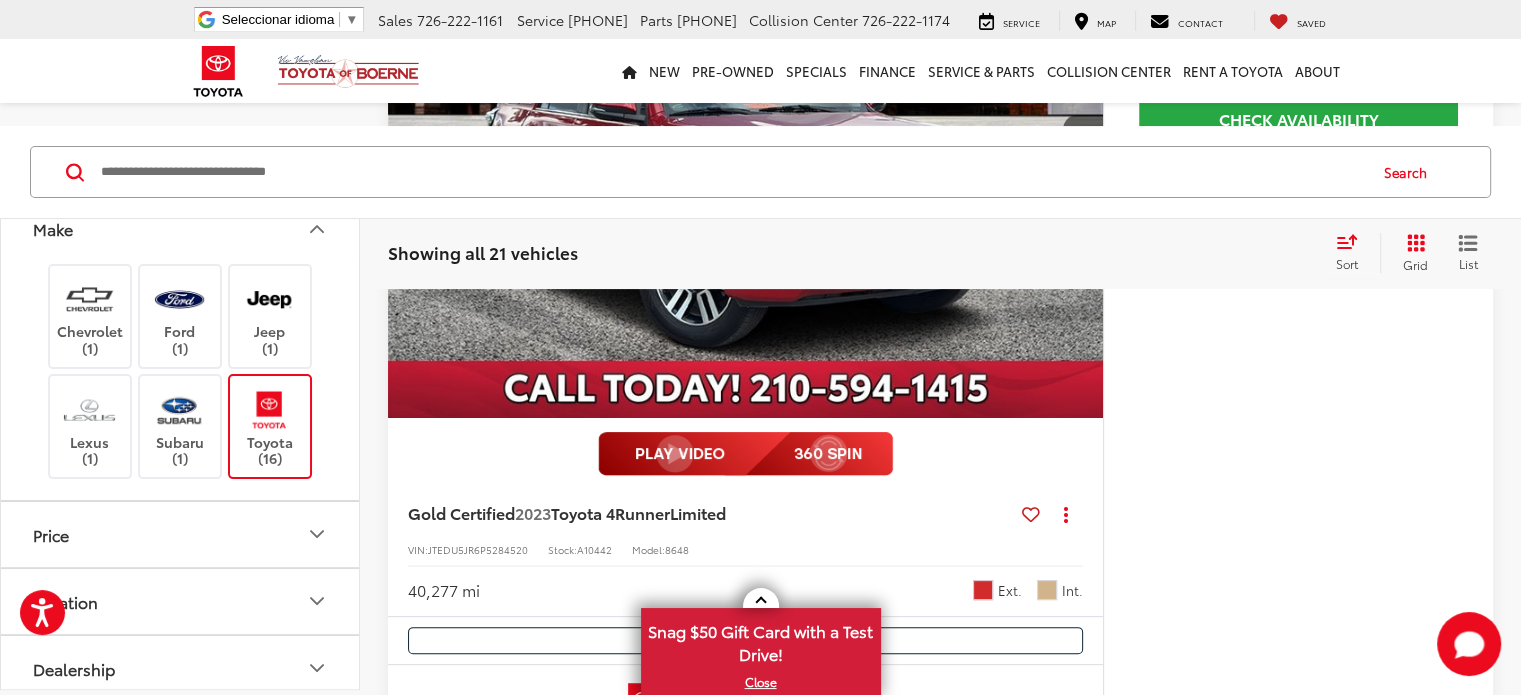 scroll, scrollTop: 50, scrollLeft: 0, axis: vertical 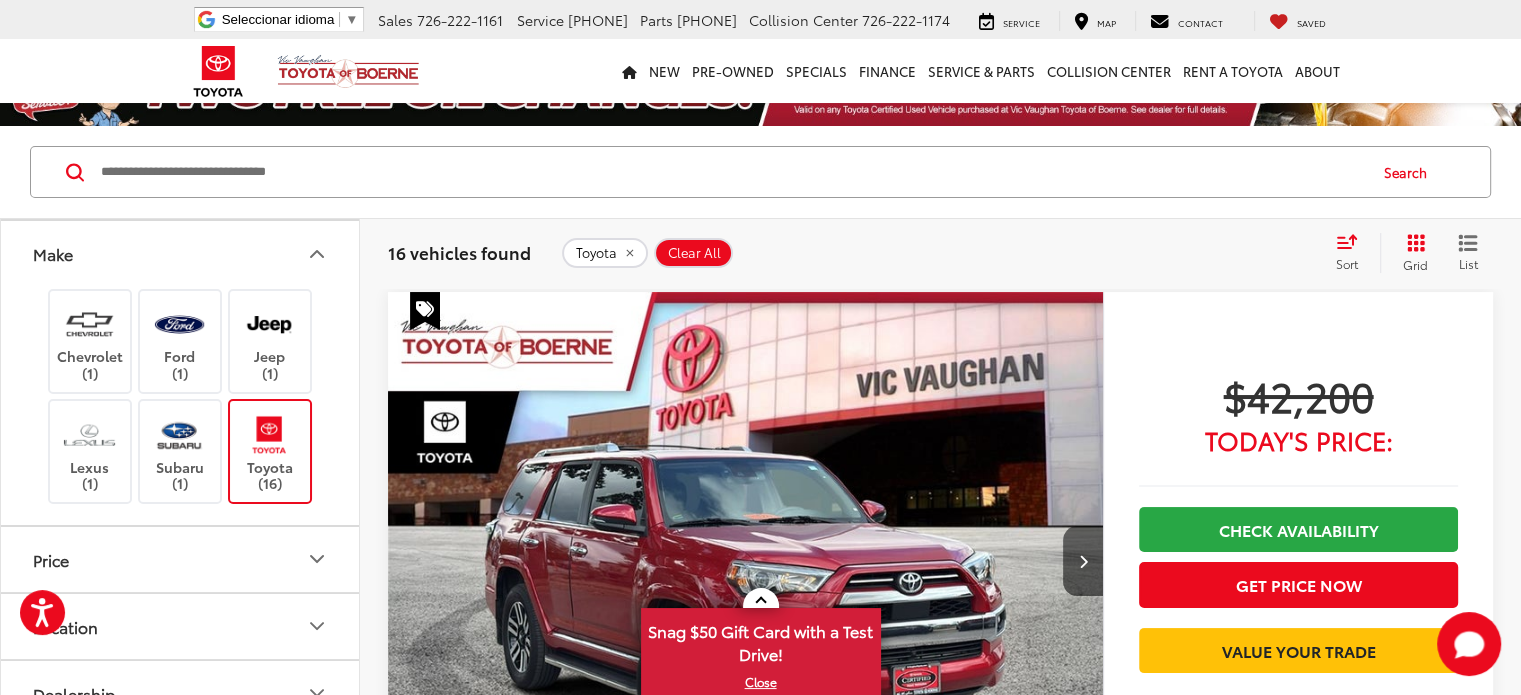 click on "Make" at bounding box center (181, 253) 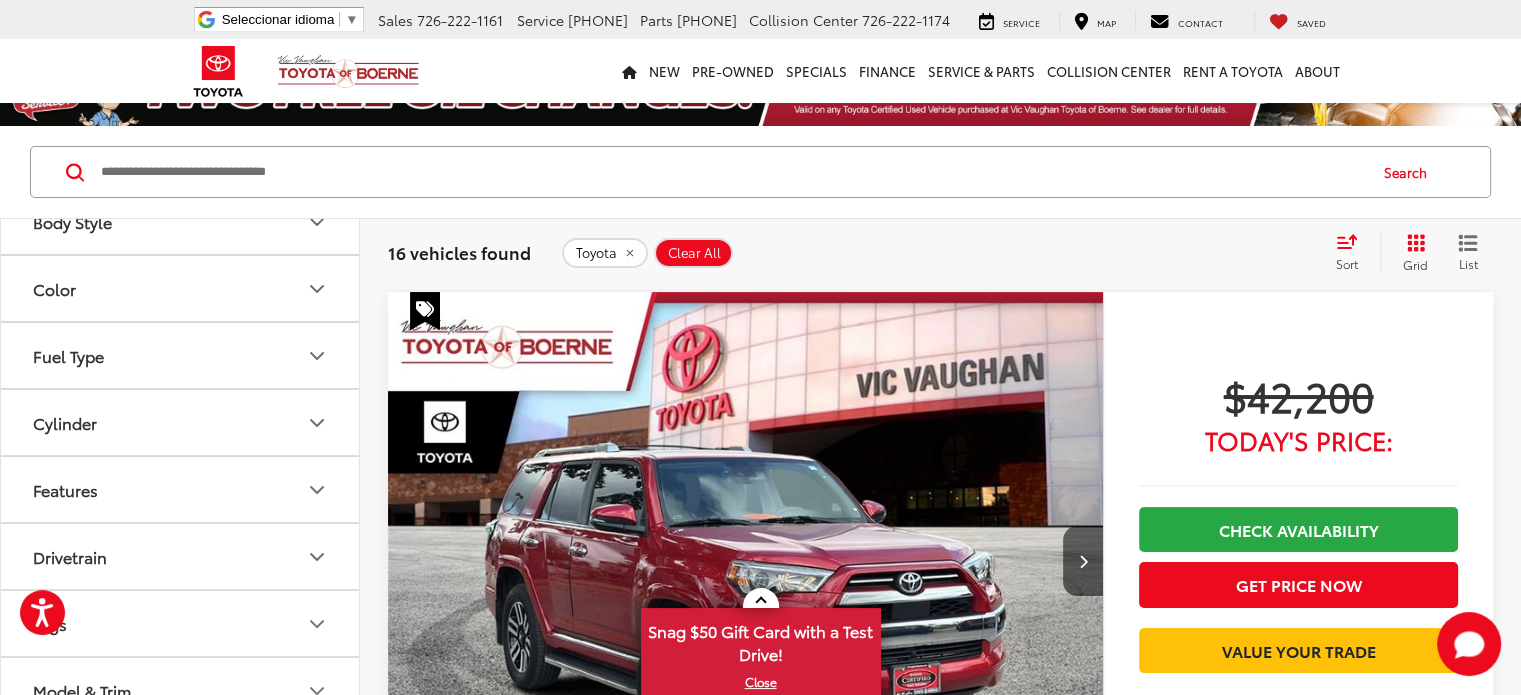 scroll, scrollTop: 570, scrollLeft: 0, axis: vertical 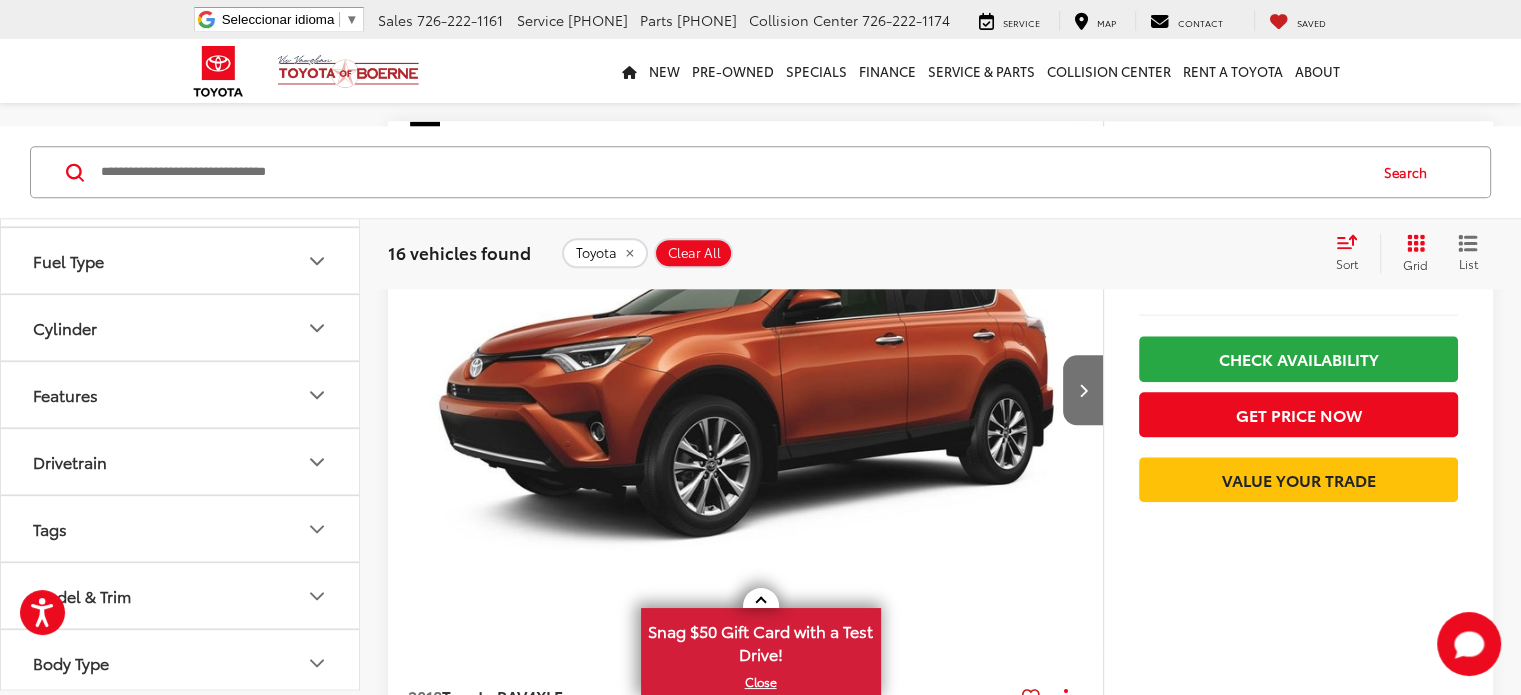click at bounding box center [746, 1247] 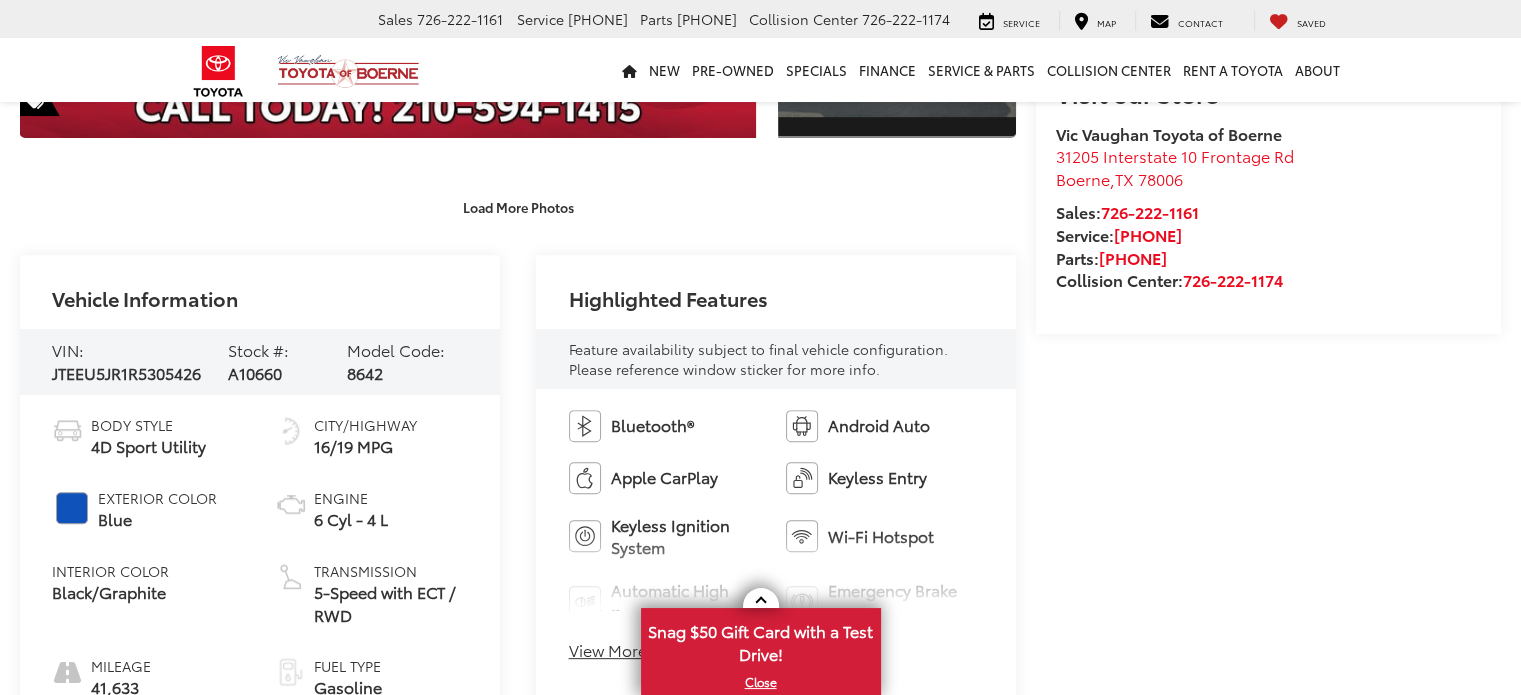 scroll, scrollTop: 100, scrollLeft: 0, axis: vertical 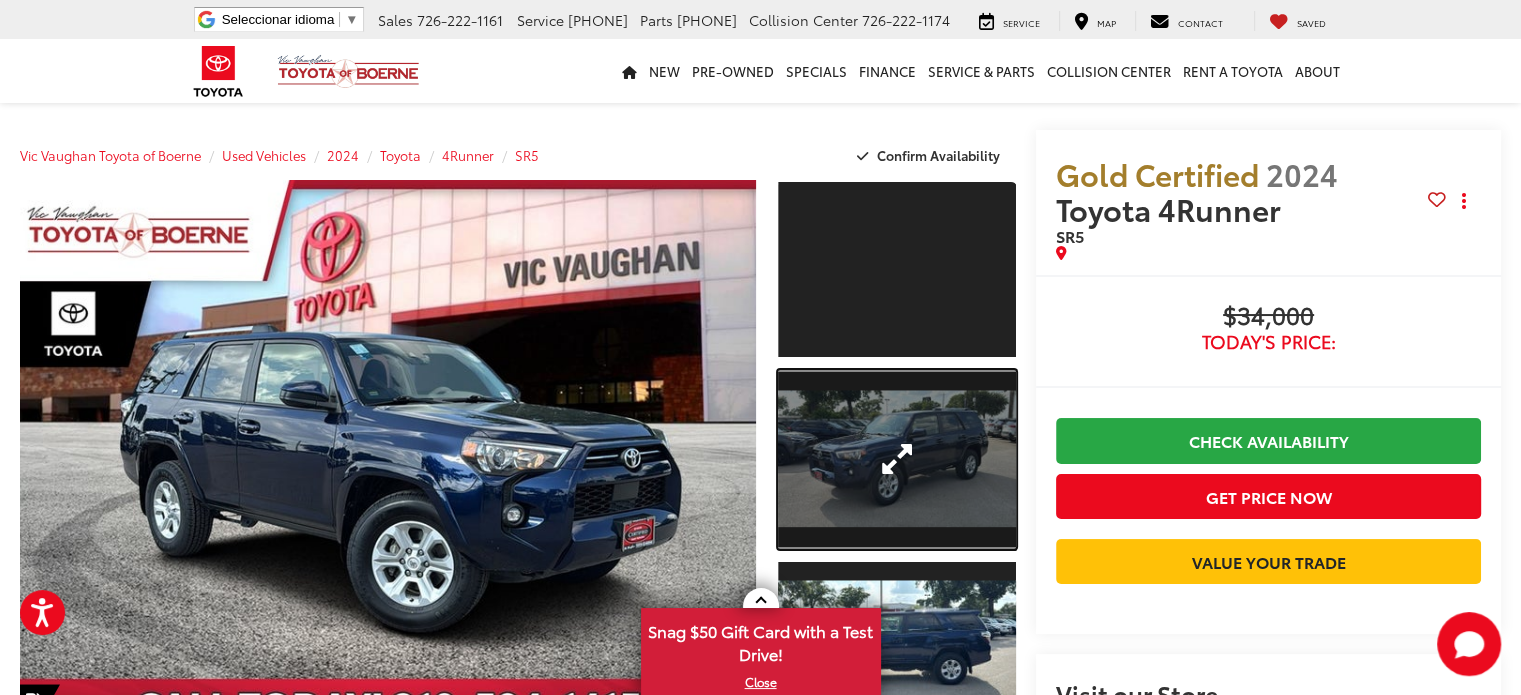 click at bounding box center [897, 459] 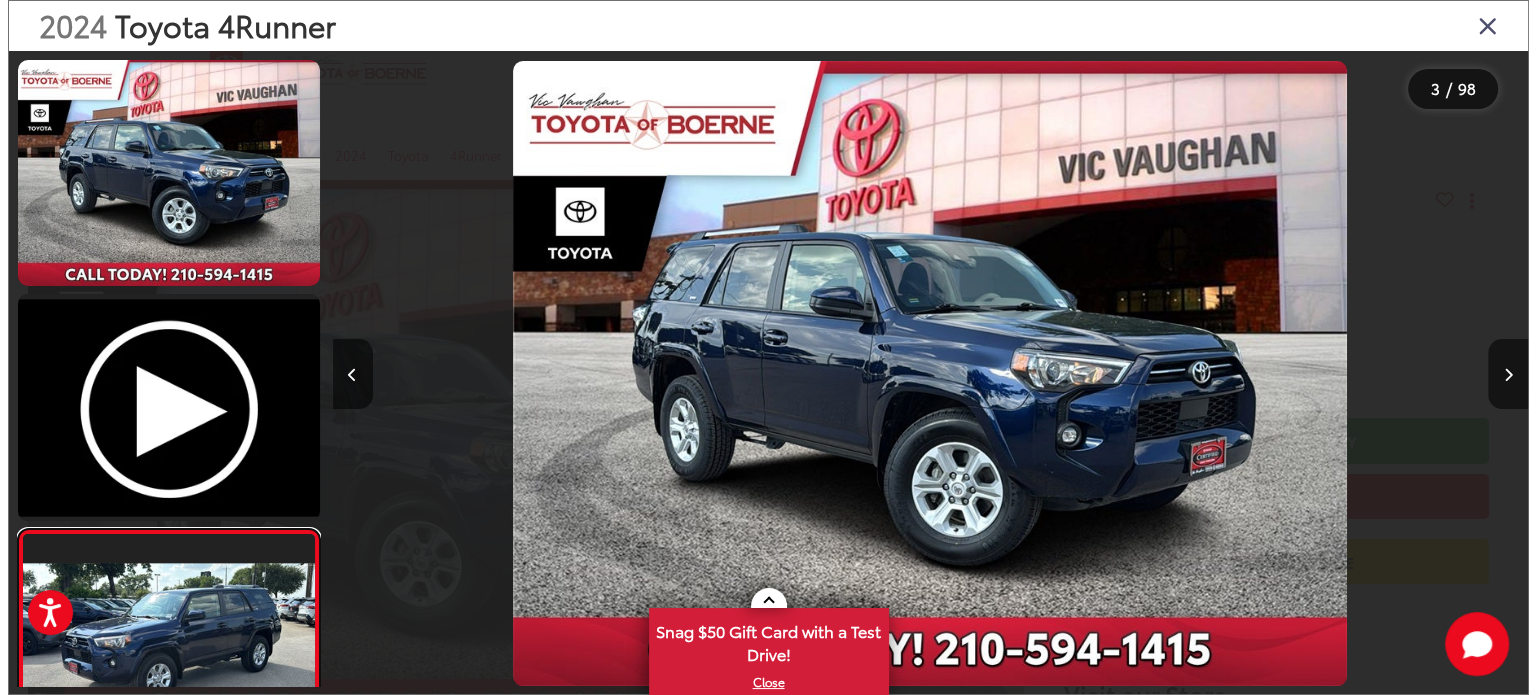 scroll, scrollTop: 74, scrollLeft: 0, axis: vertical 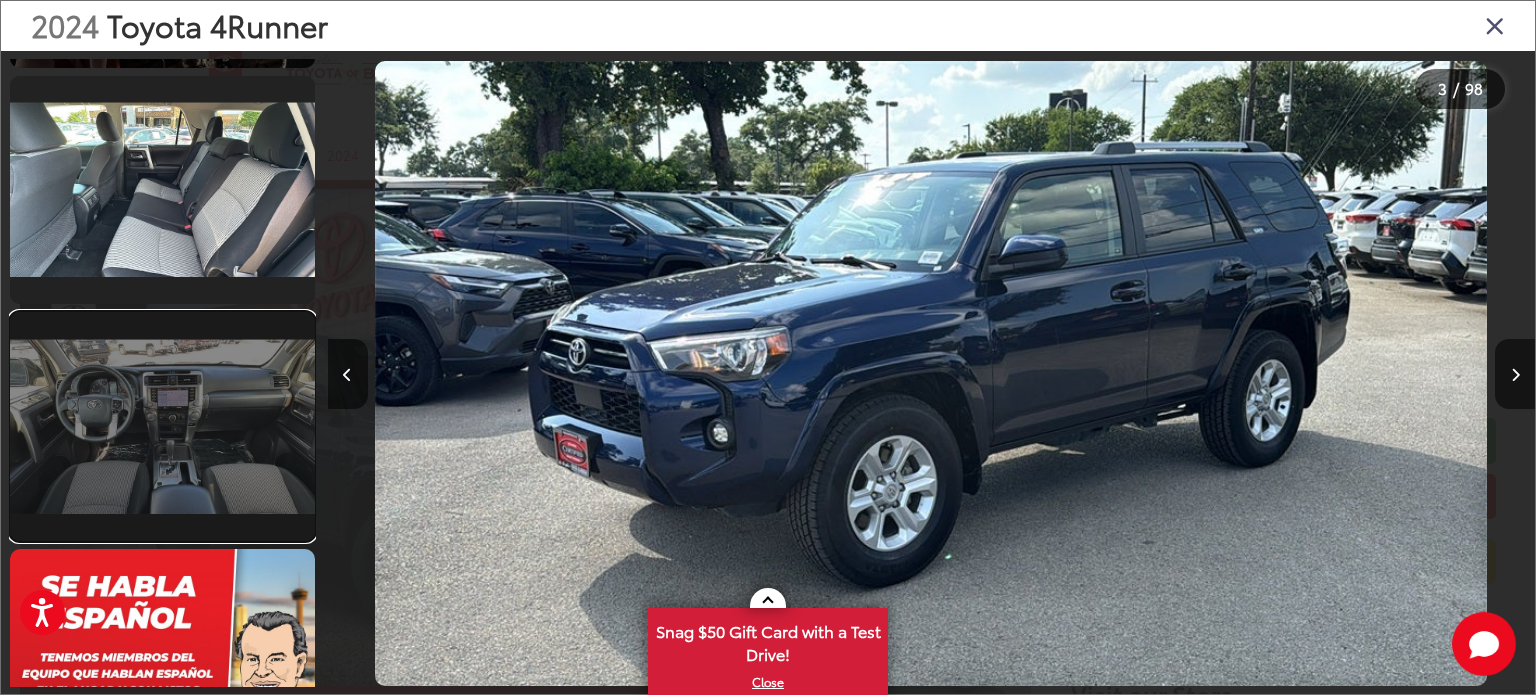 drag, startPoint x: 160, startPoint y: 444, endPoint x: 198, endPoint y: 440, distance: 38.209946 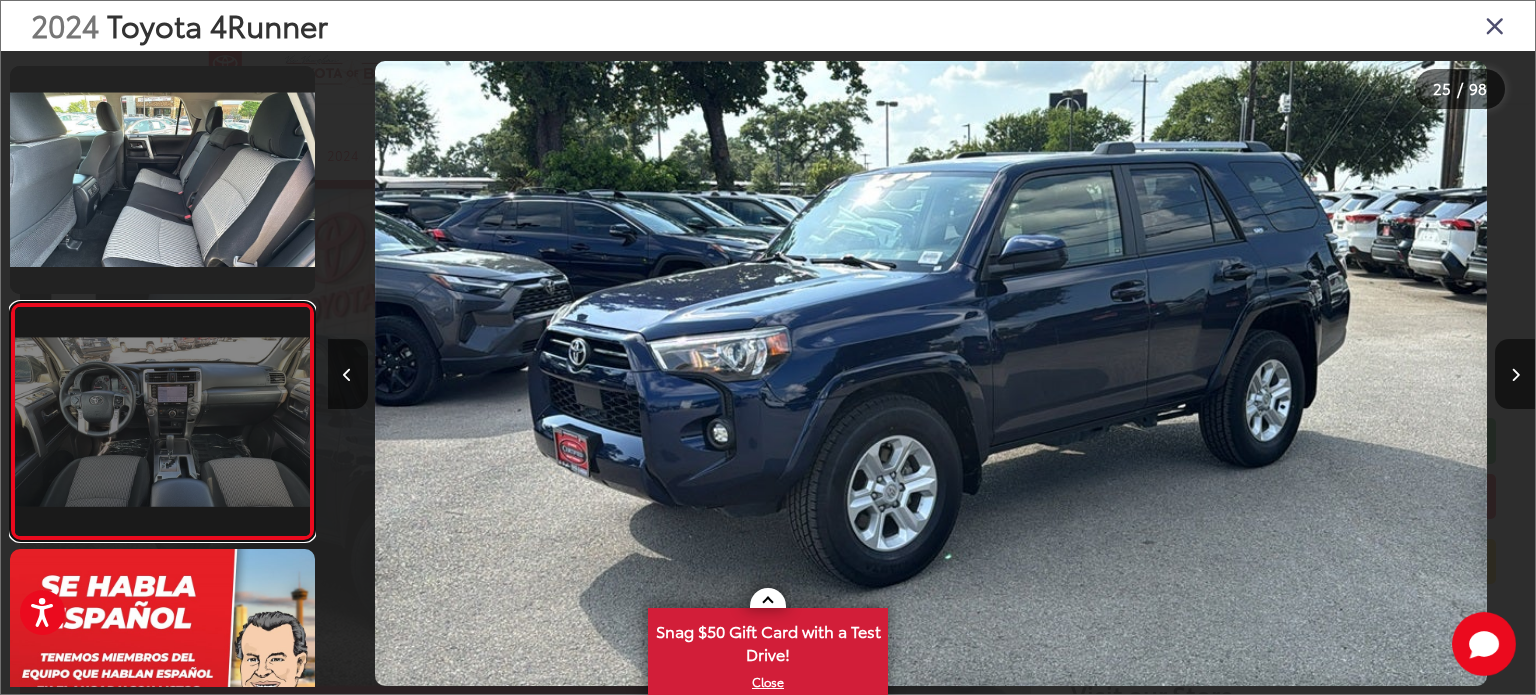 scroll, scrollTop: 5427, scrollLeft: 0, axis: vertical 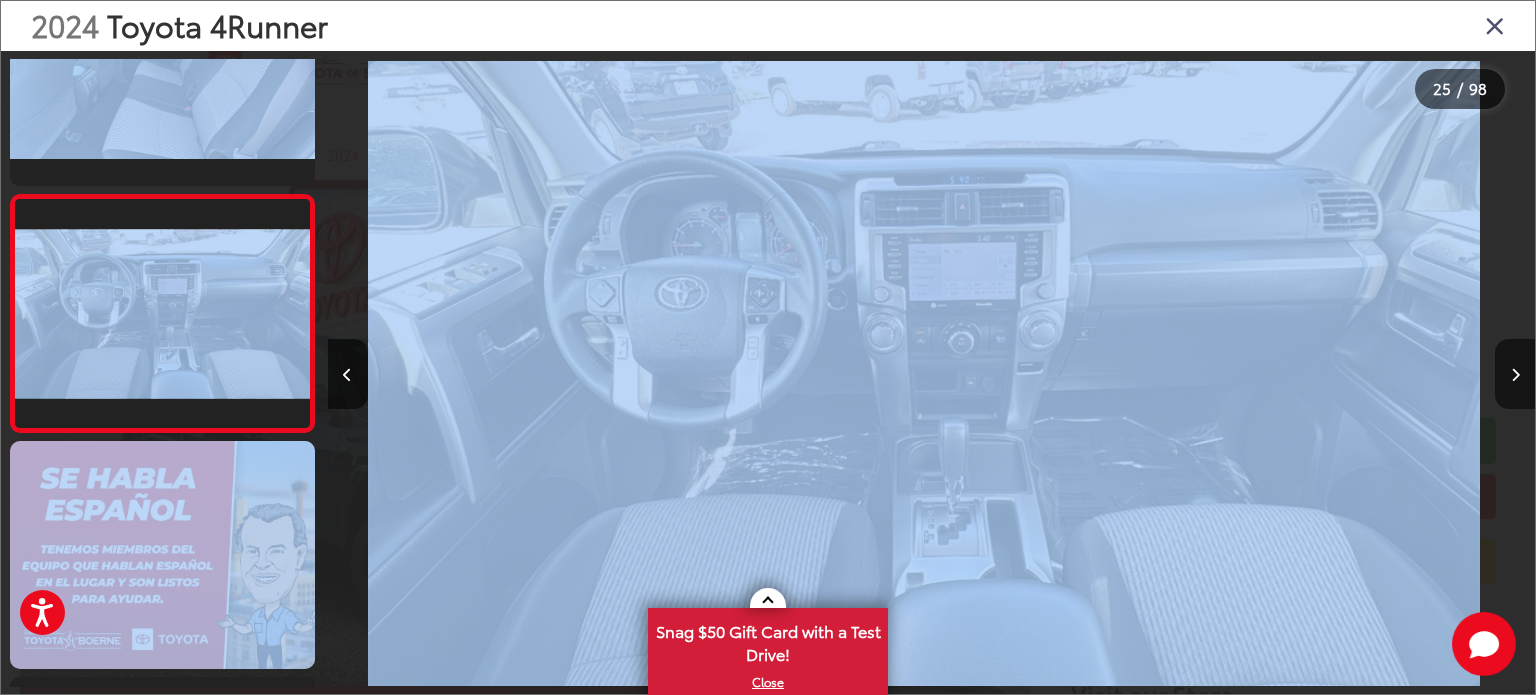 drag, startPoint x: 1500, startPoint y: 19, endPoint x: 1509, endPoint y: 70, distance: 51.78803 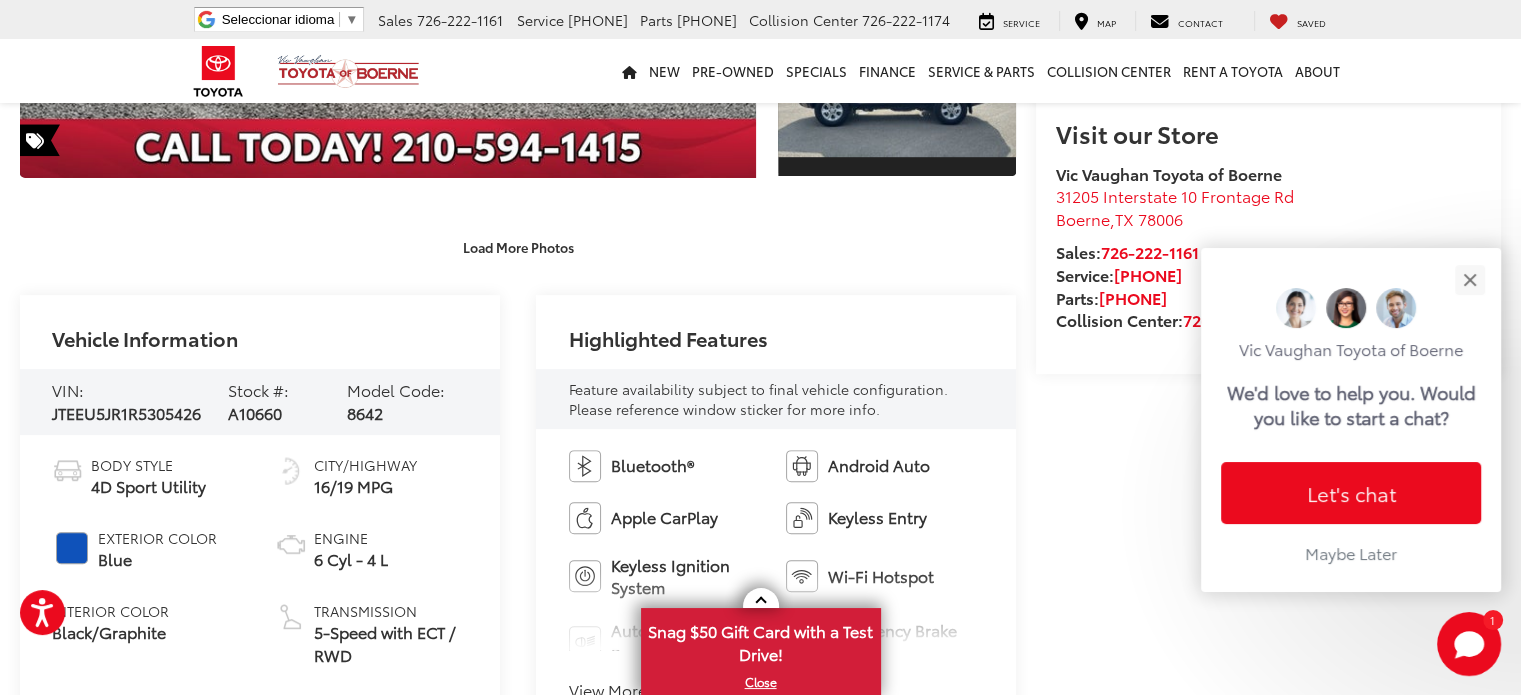 scroll, scrollTop: 500, scrollLeft: 0, axis: vertical 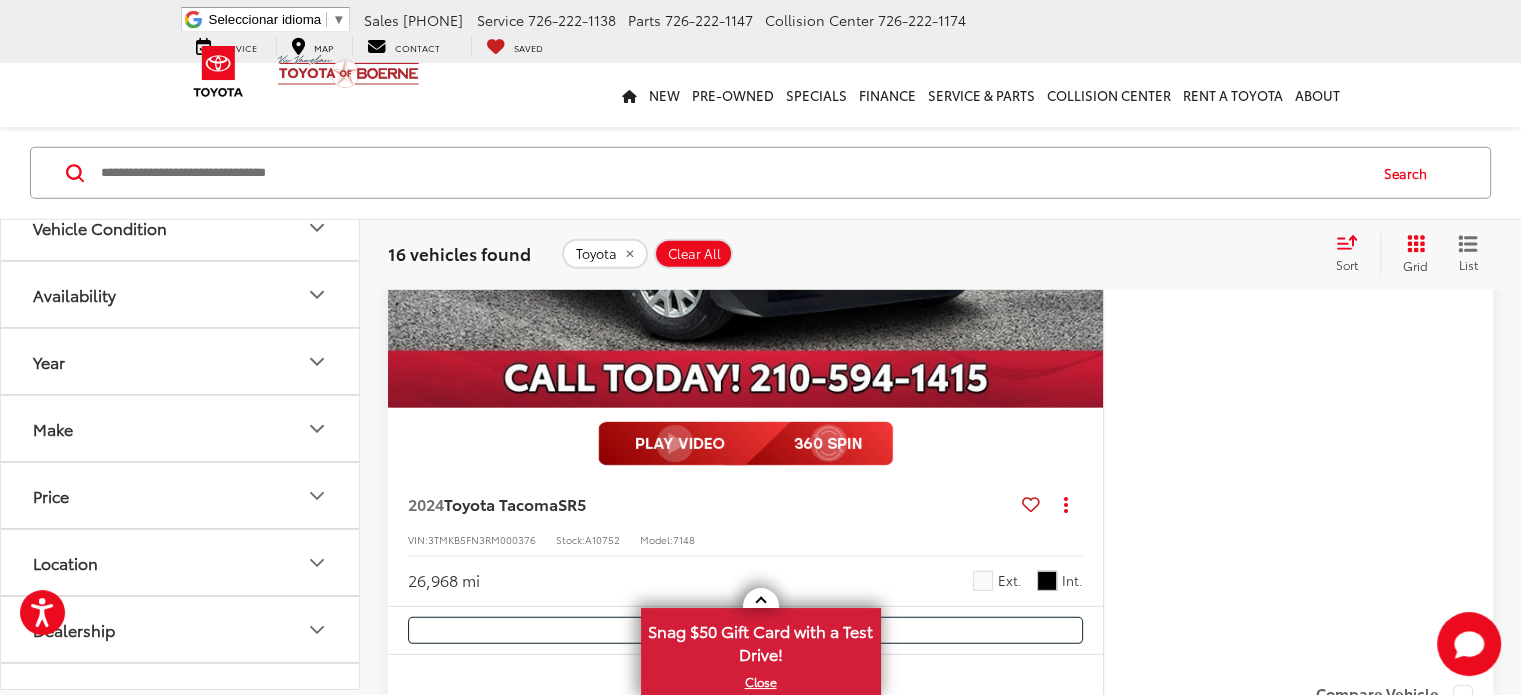 click at bounding box center [1082, 2884] 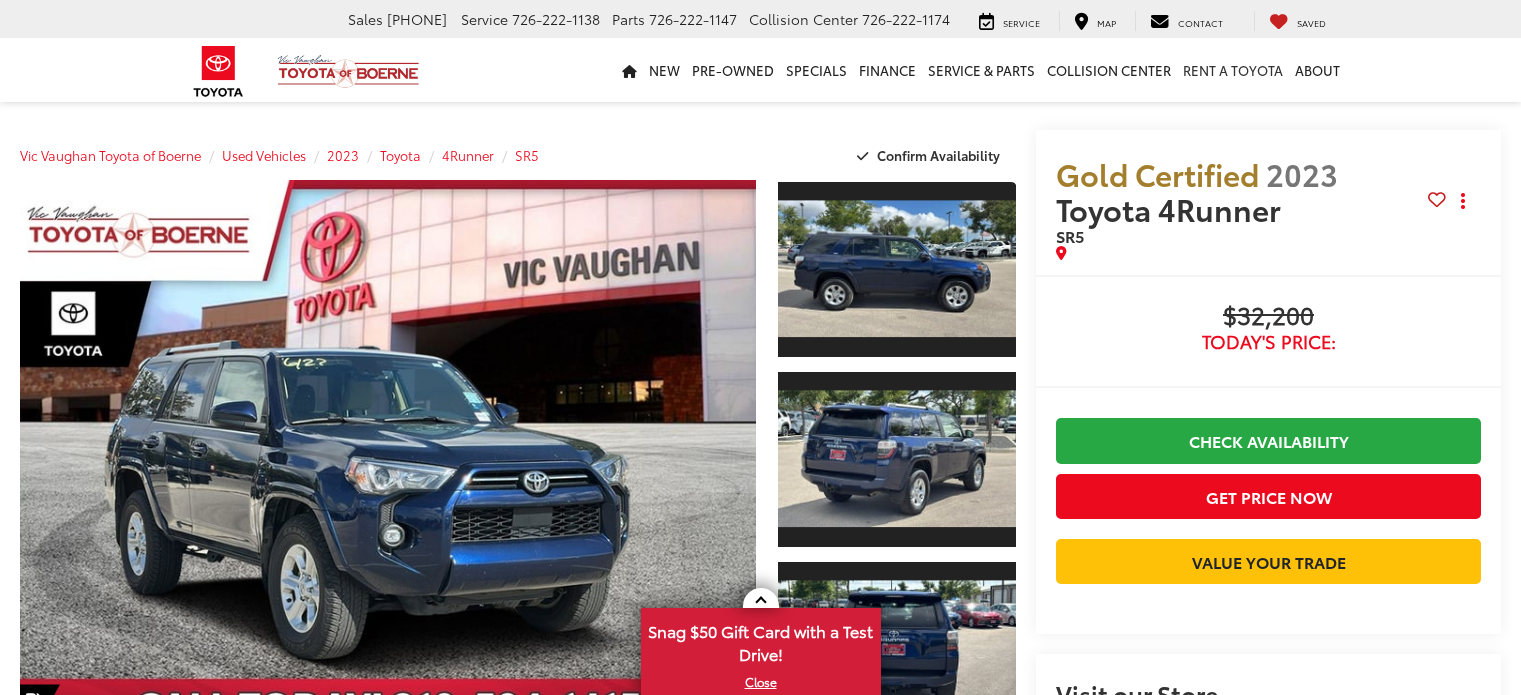 scroll, scrollTop: 0, scrollLeft: 0, axis: both 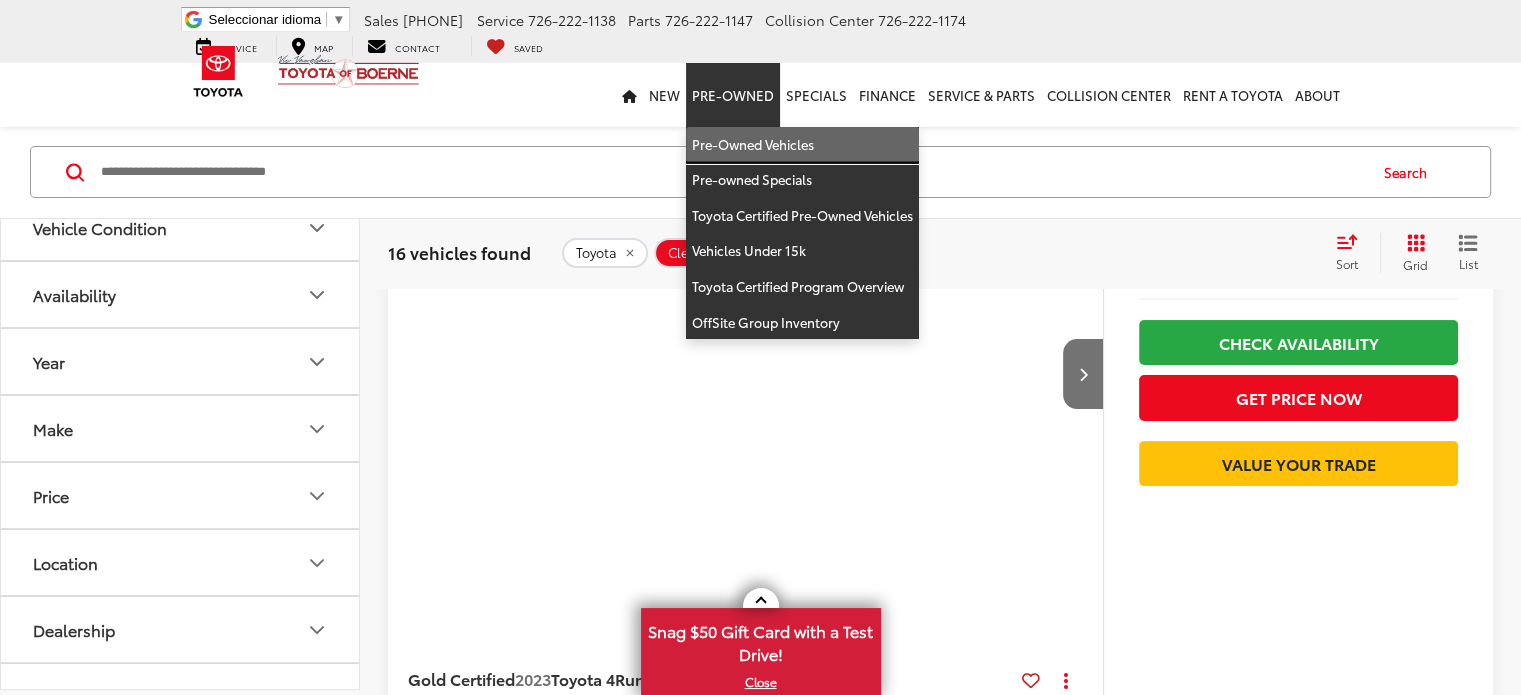 click on "Pre-Owned Vehicles" at bounding box center (802, 145) 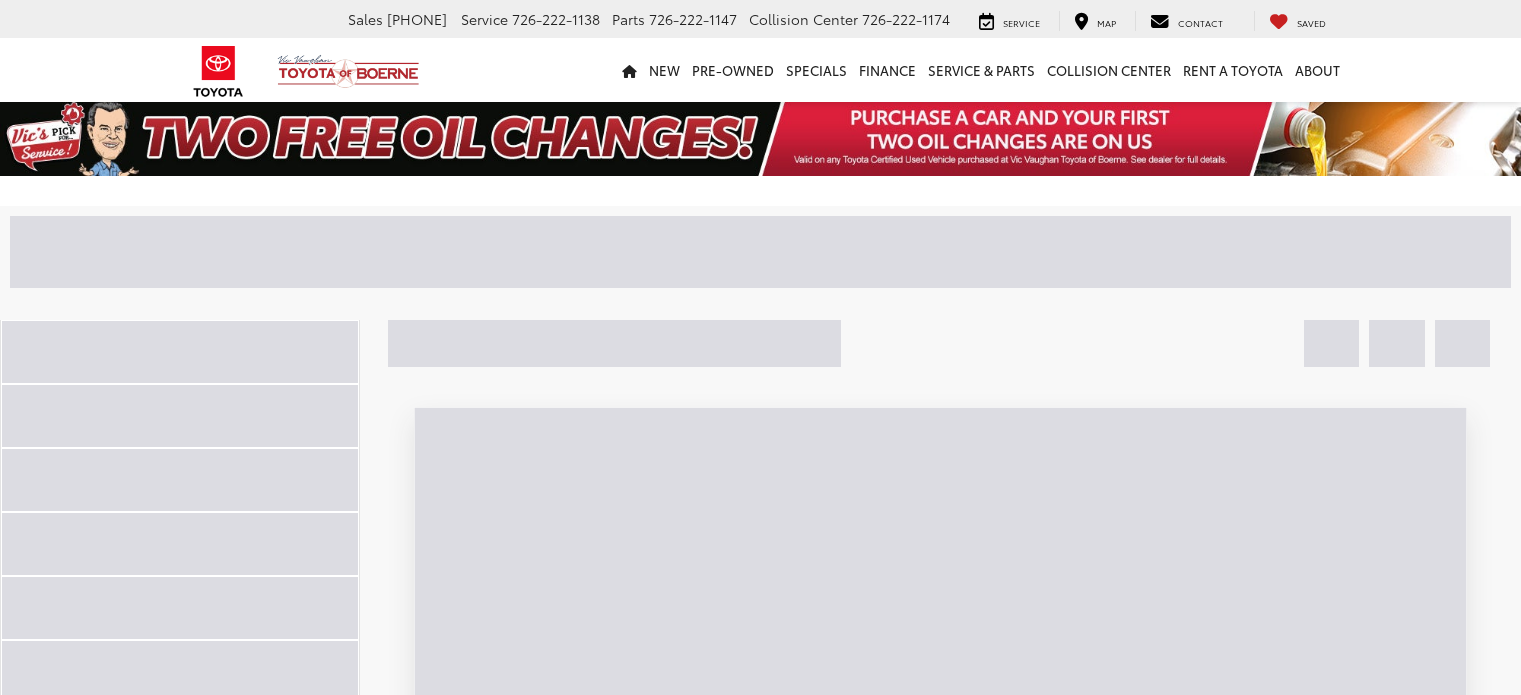 scroll, scrollTop: 0, scrollLeft: 0, axis: both 